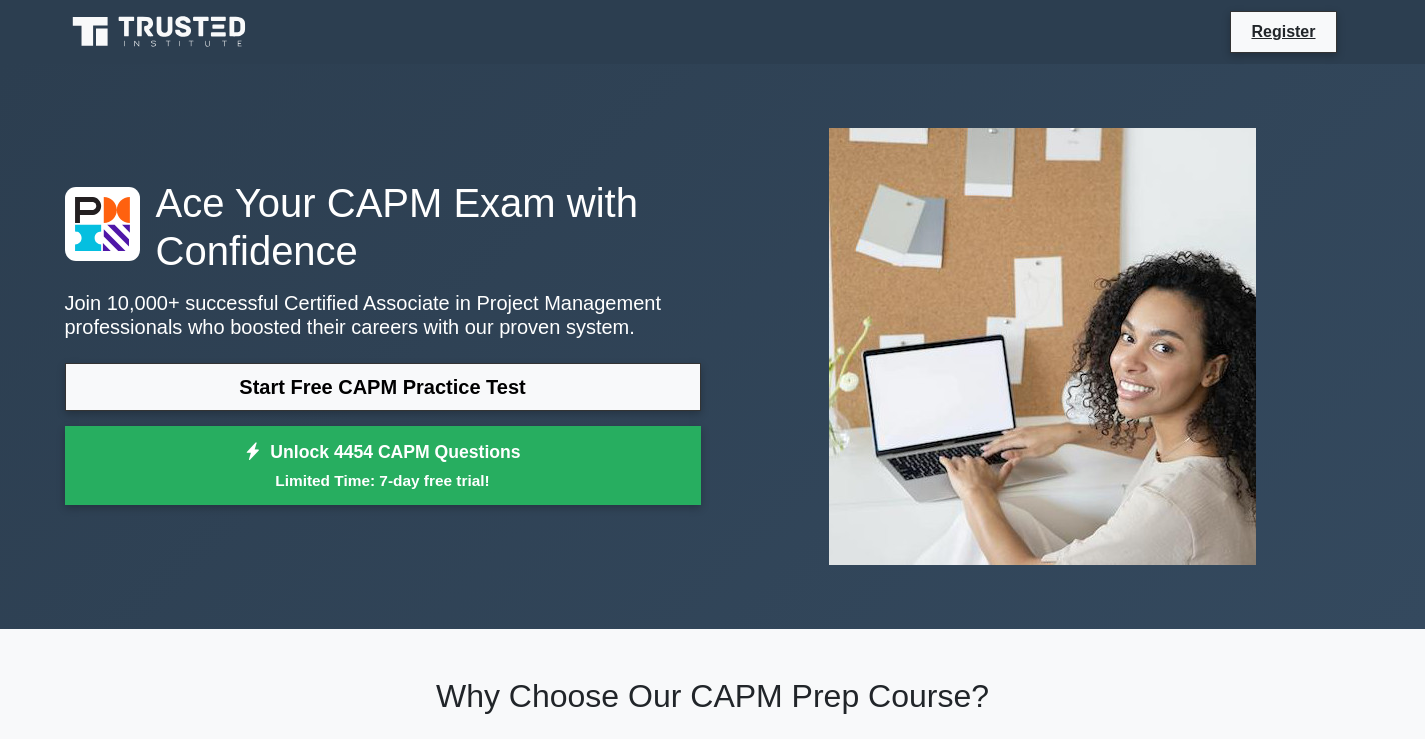 scroll, scrollTop: 567, scrollLeft: 0, axis: vertical 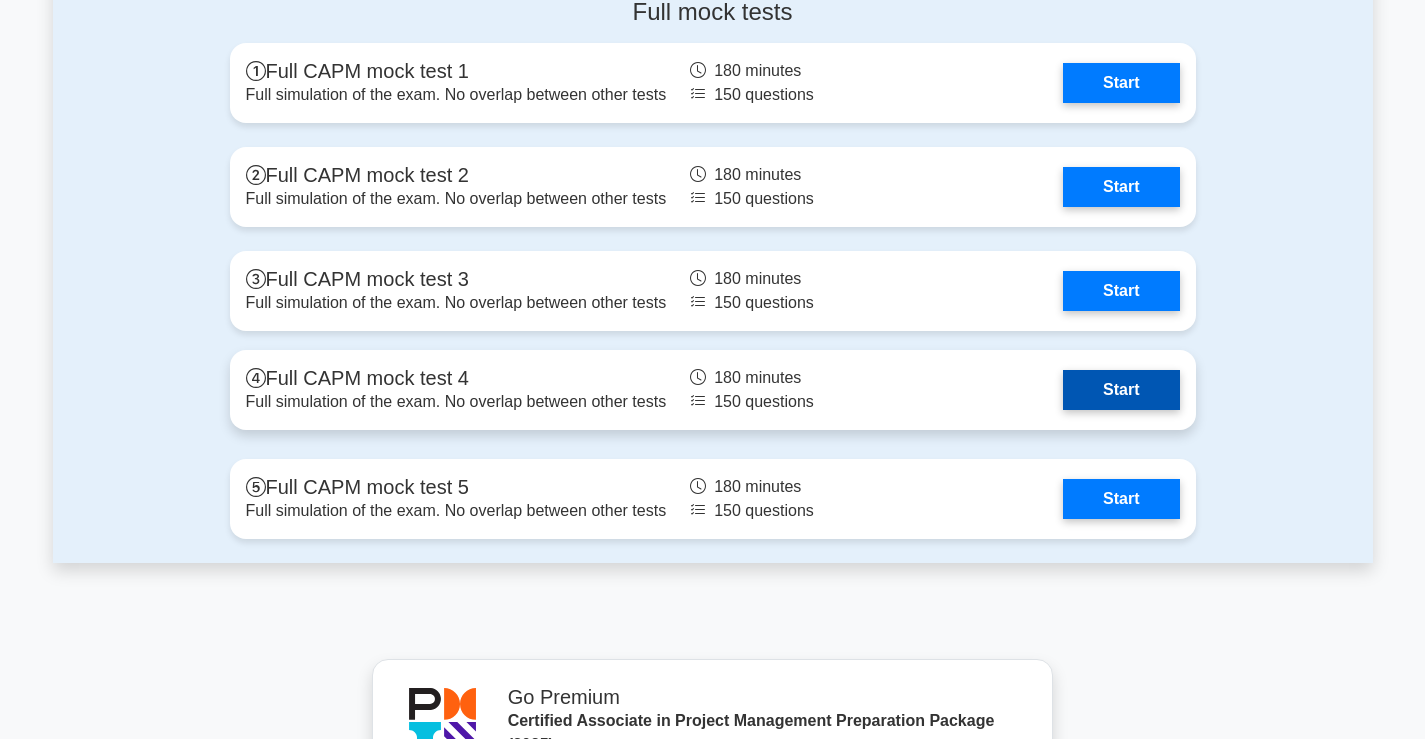click on "Start" at bounding box center (1121, 390) 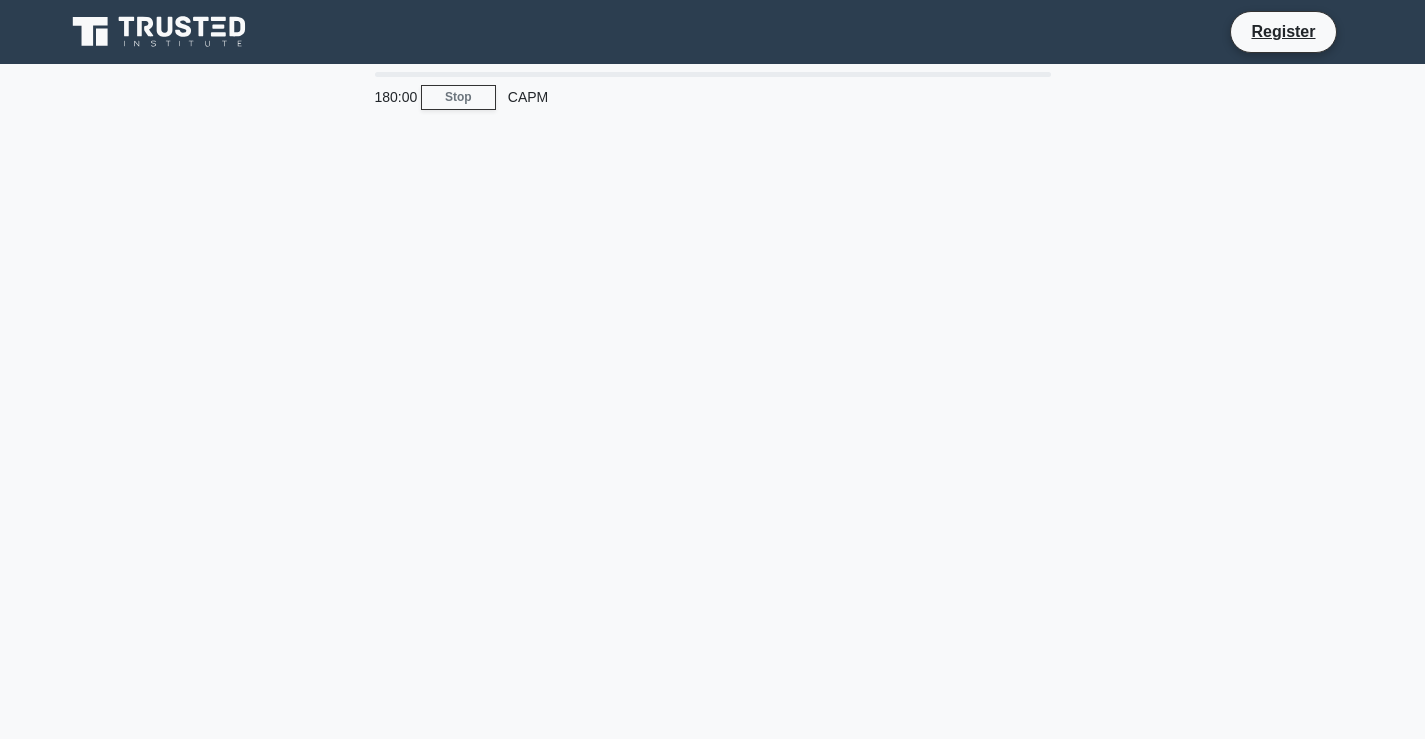 scroll, scrollTop: 0, scrollLeft: 0, axis: both 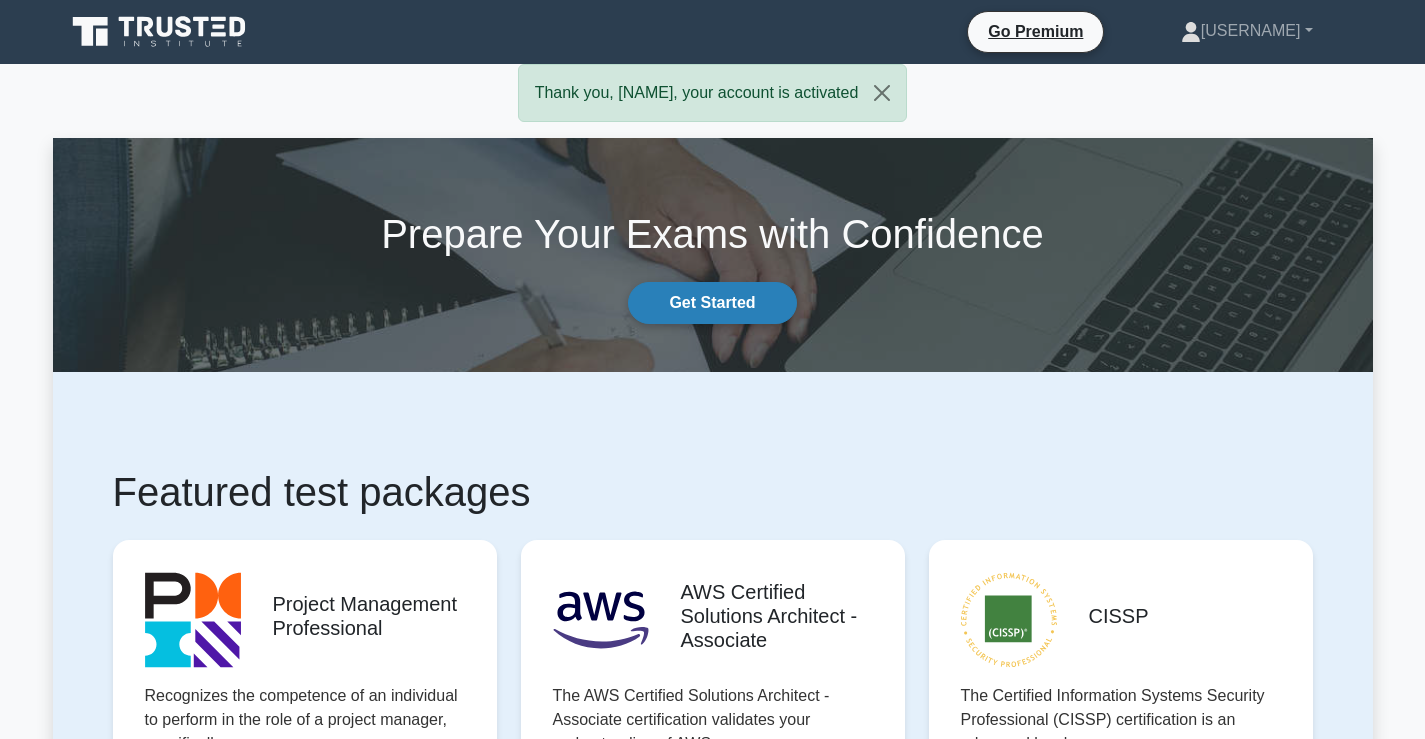 click on "Get Started" at bounding box center (712, 303) 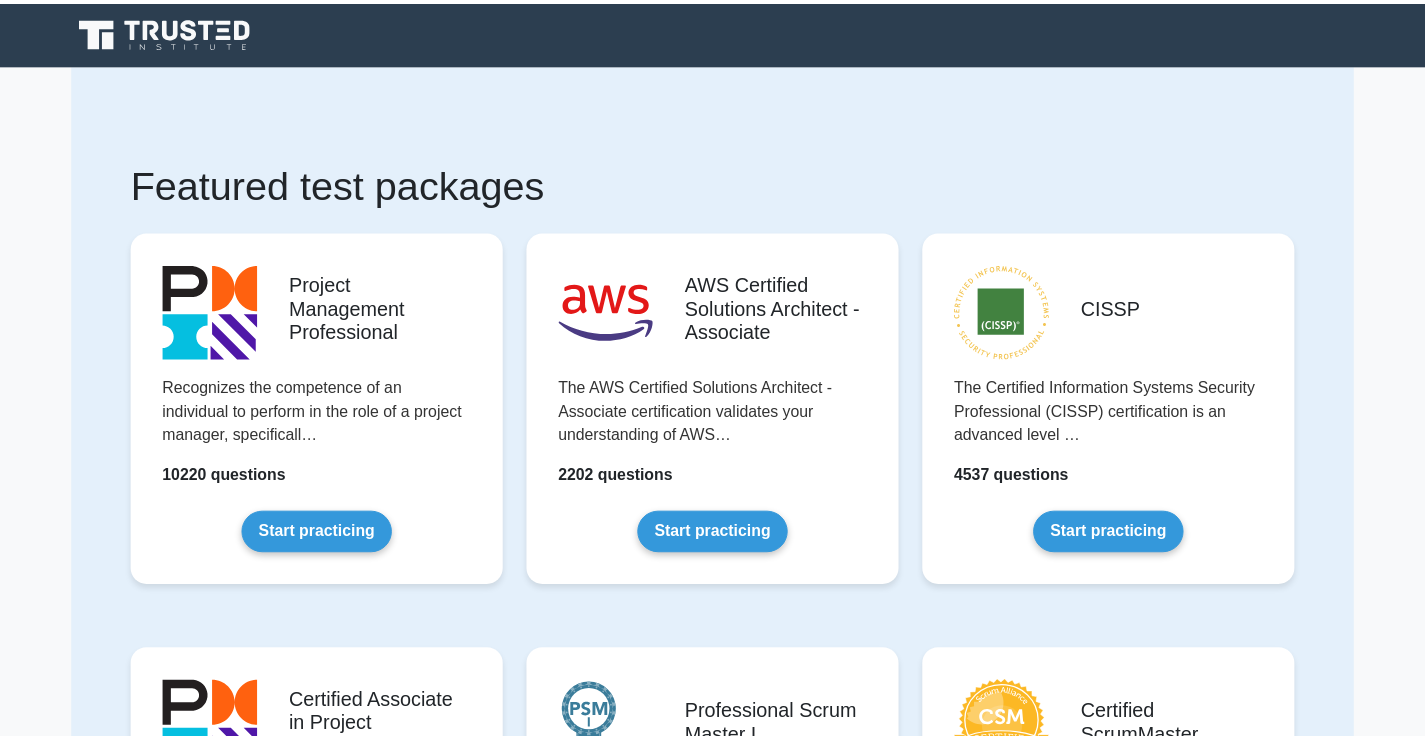 scroll, scrollTop: 0, scrollLeft: 0, axis: both 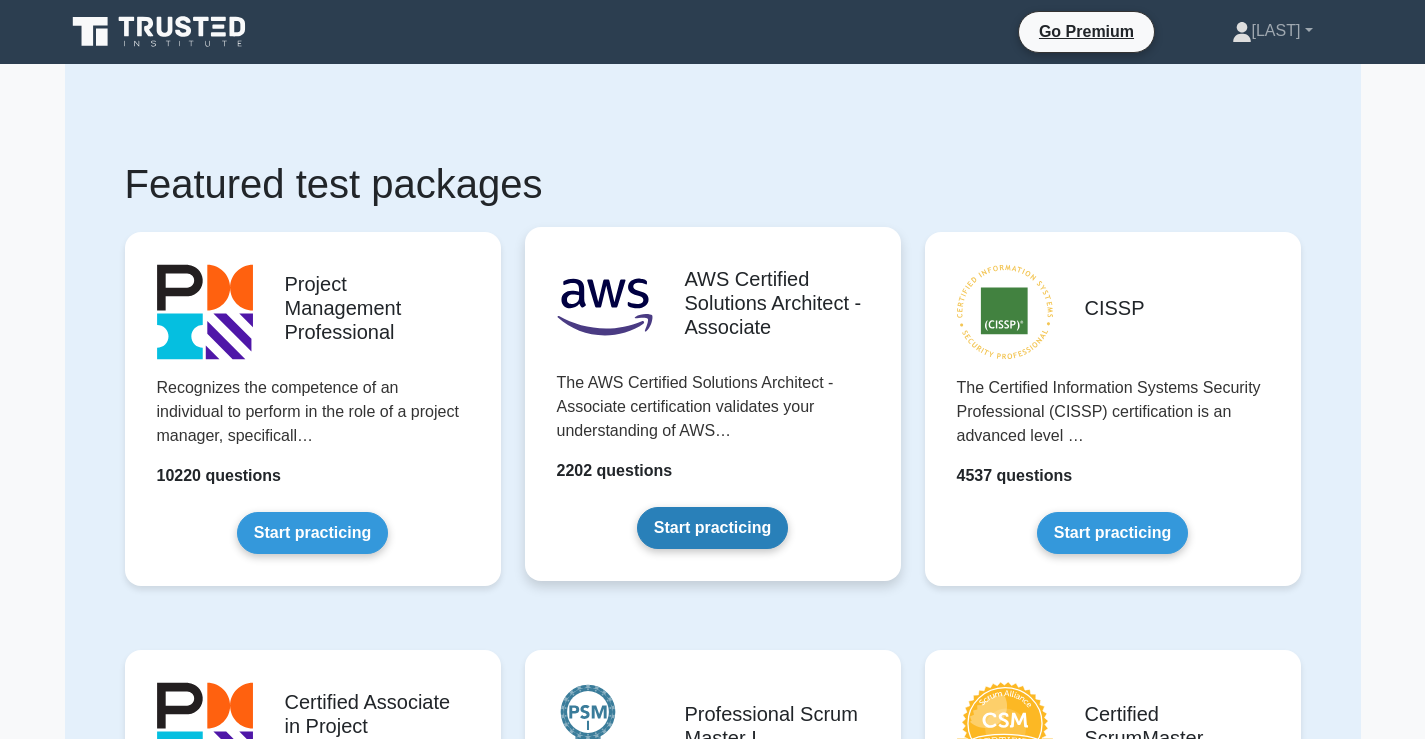 click on "Start practicing" at bounding box center (712, 528) 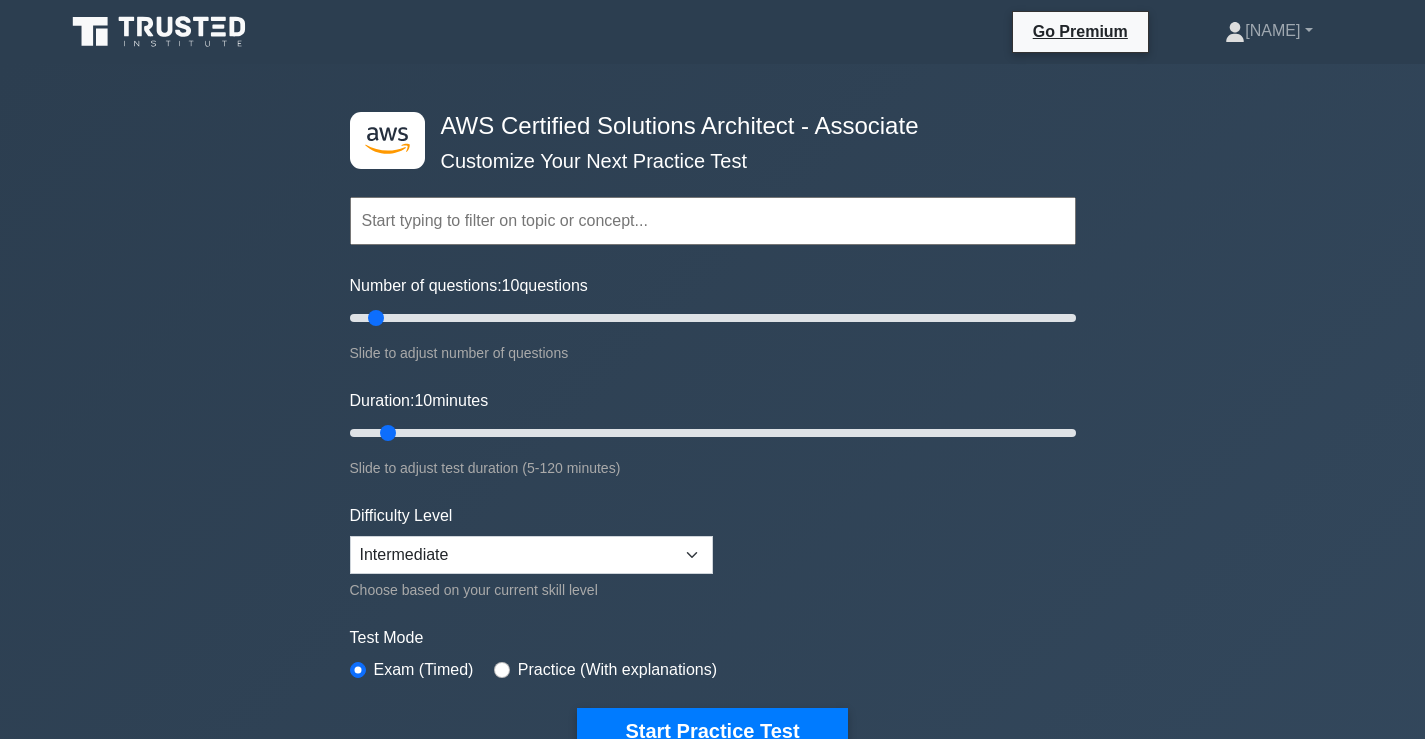 scroll, scrollTop: 0, scrollLeft: 0, axis: both 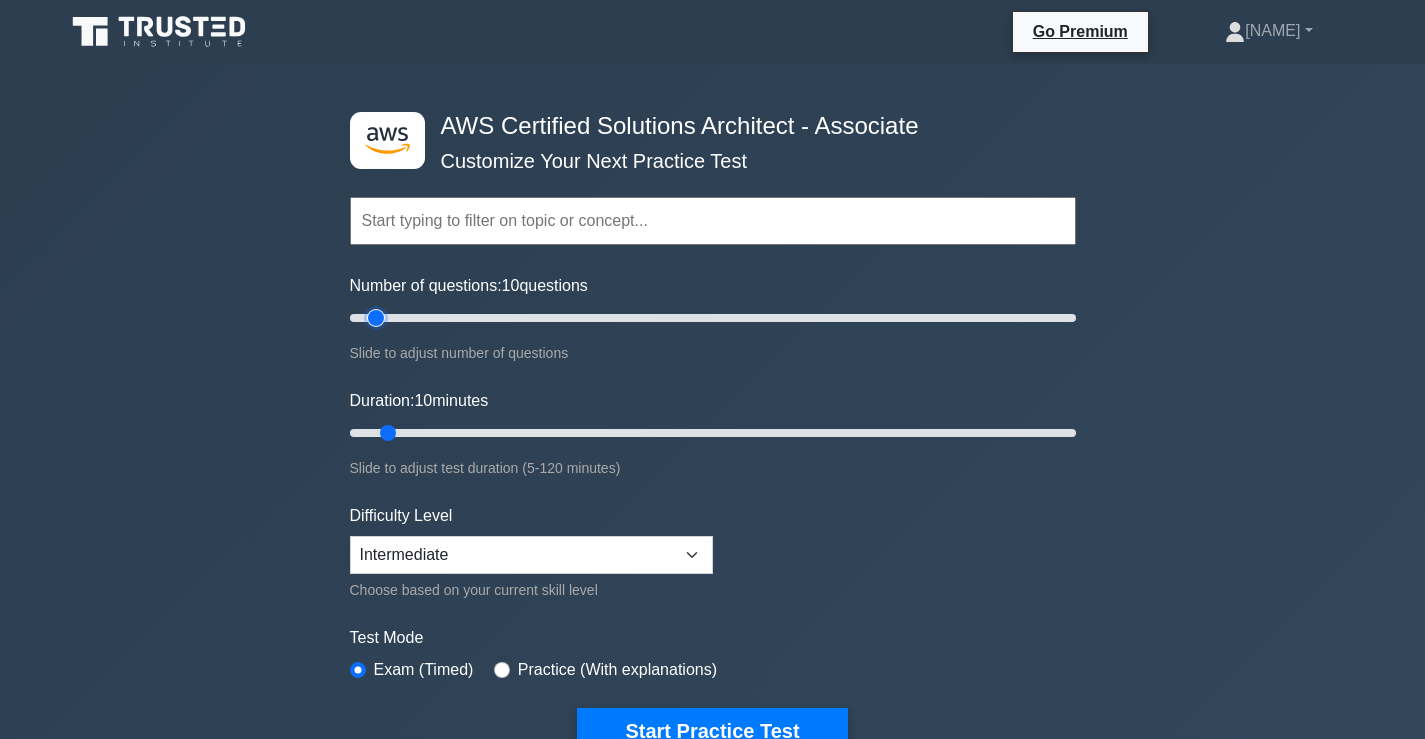 click on "Number of questions:  10  questions" at bounding box center [713, 318] 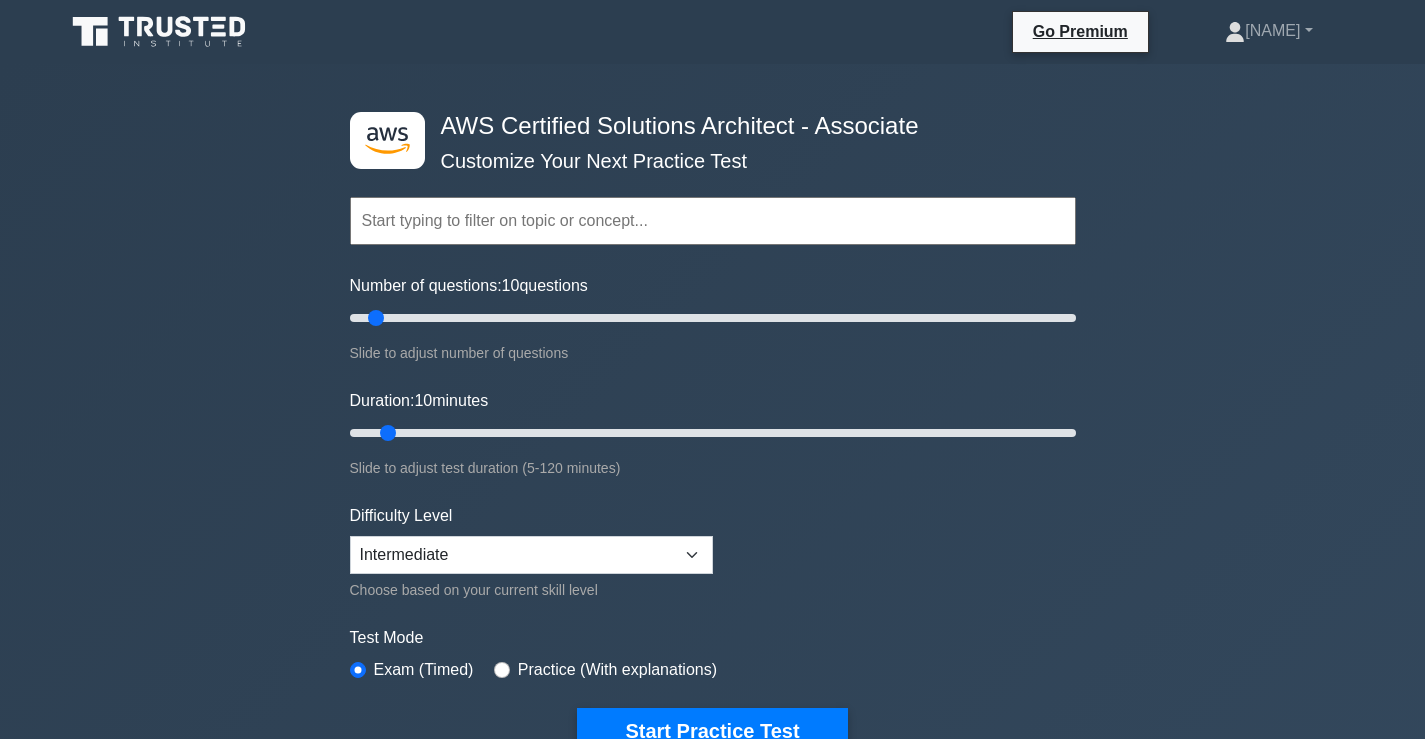 click at bounding box center [713, 221] 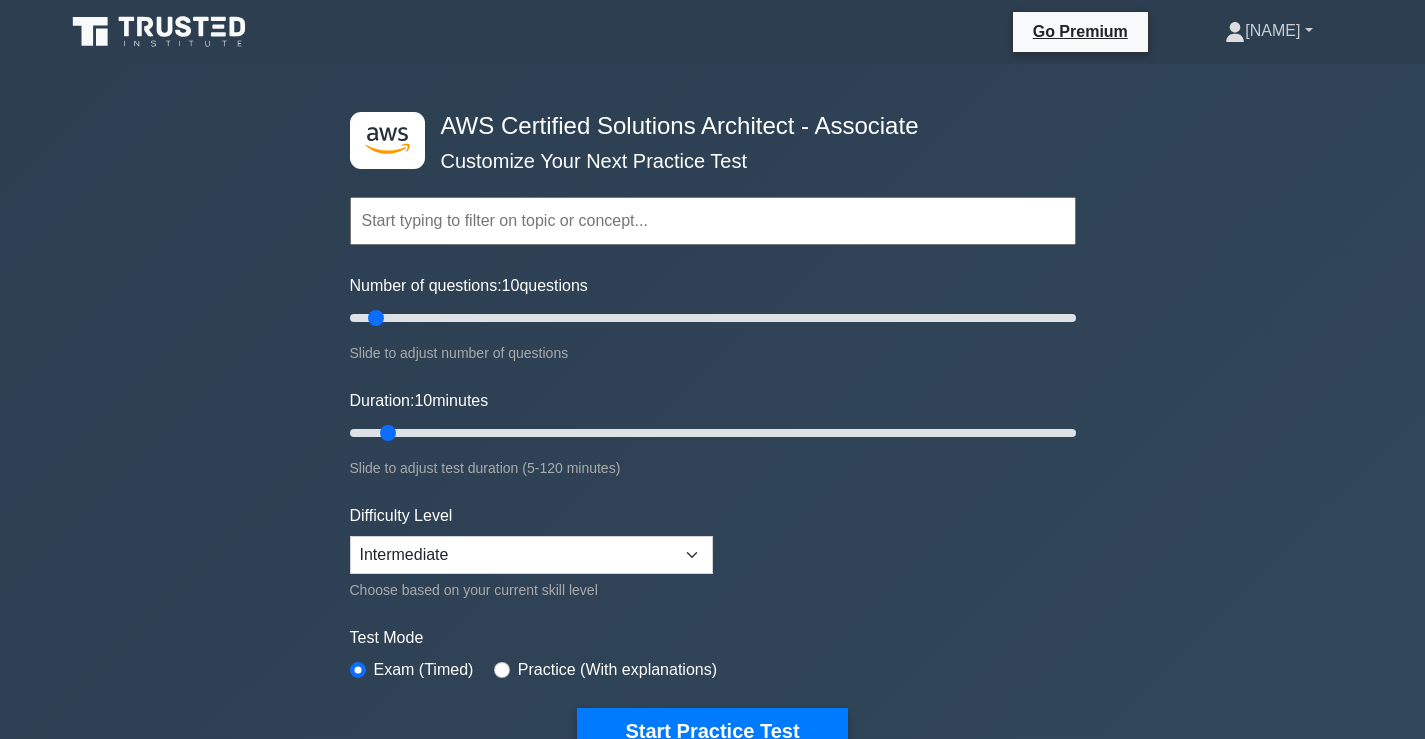 click on "[LAST]" at bounding box center (1268, 31) 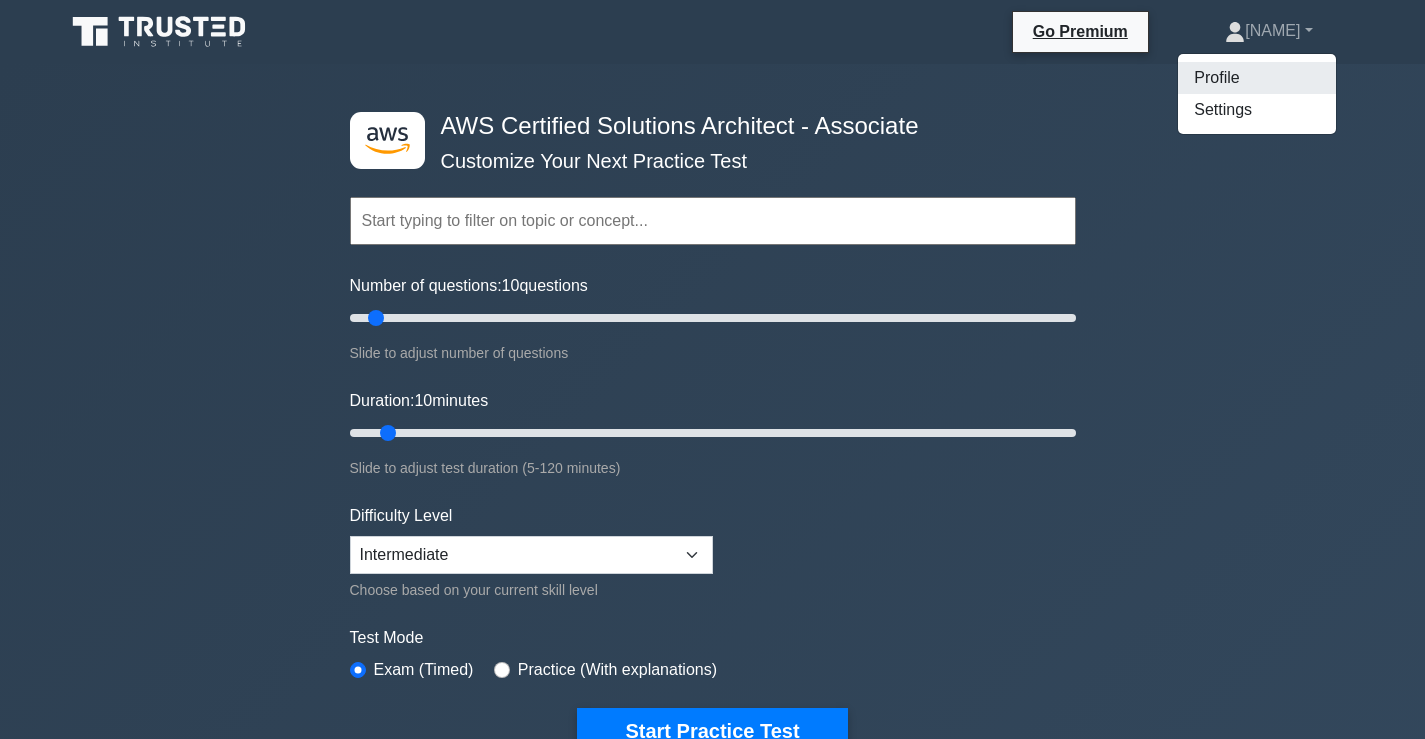 click on "Profile" at bounding box center (1257, 78) 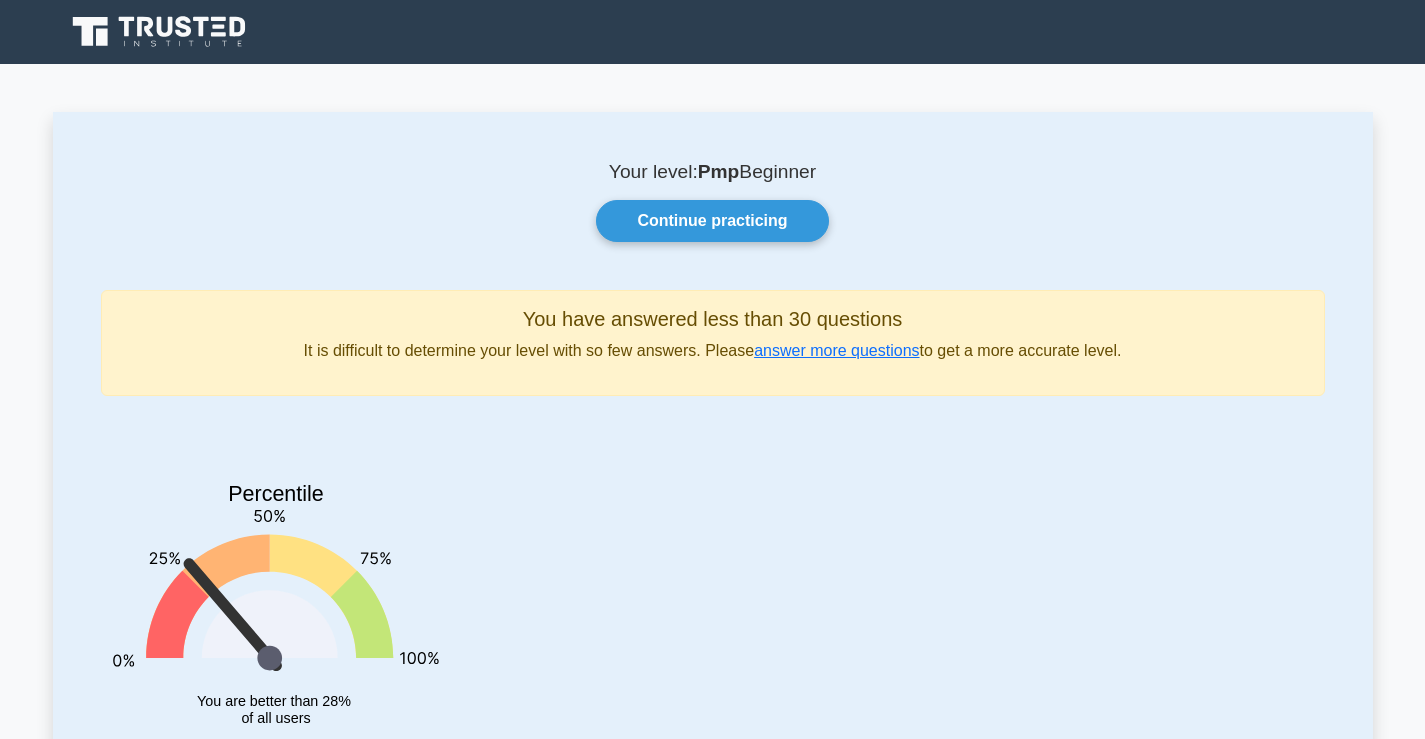 scroll, scrollTop: 0, scrollLeft: 0, axis: both 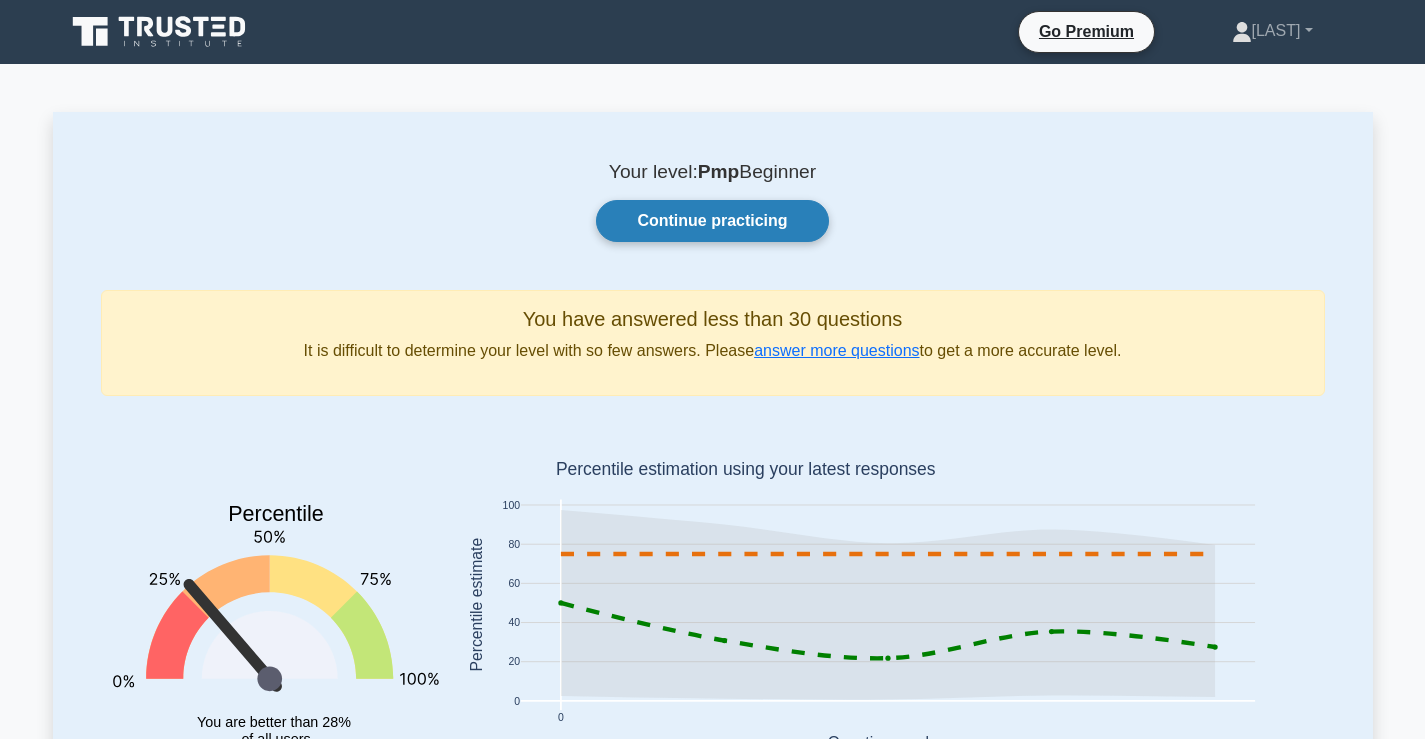 click on "Continue practicing" at bounding box center (712, 221) 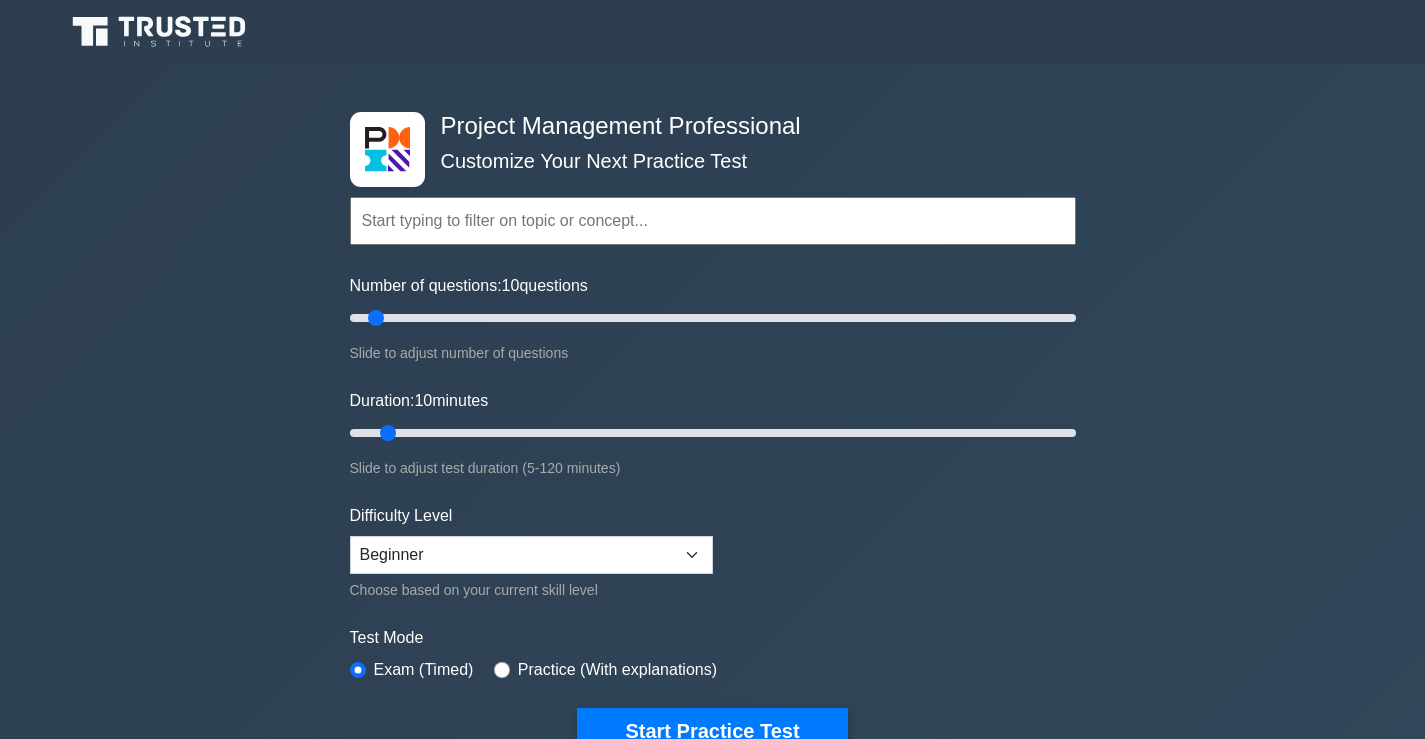 scroll, scrollTop: 0, scrollLeft: 0, axis: both 